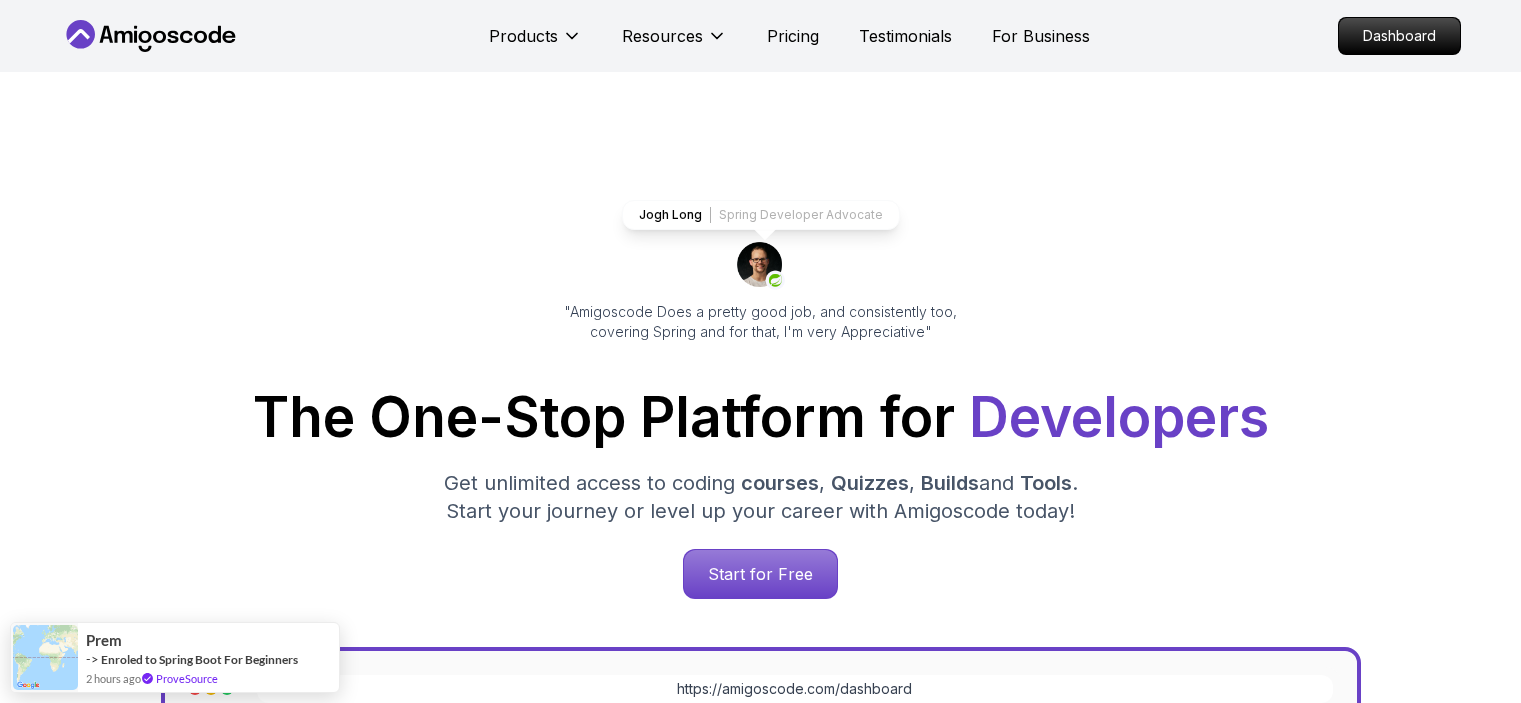 scroll, scrollTop: 0, scrollLeft: 0, axis: both 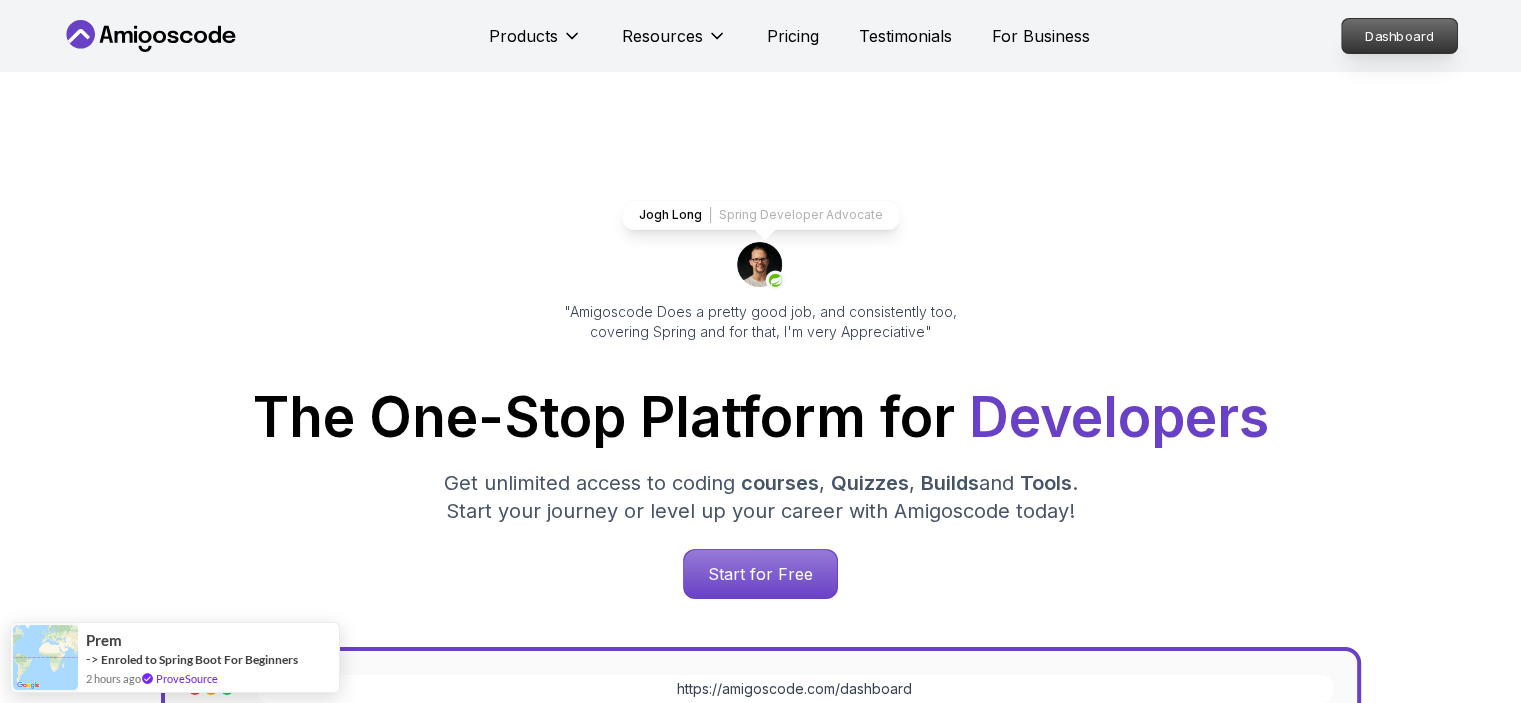 click on "Dashboard" at bounding box center [1399, 36] 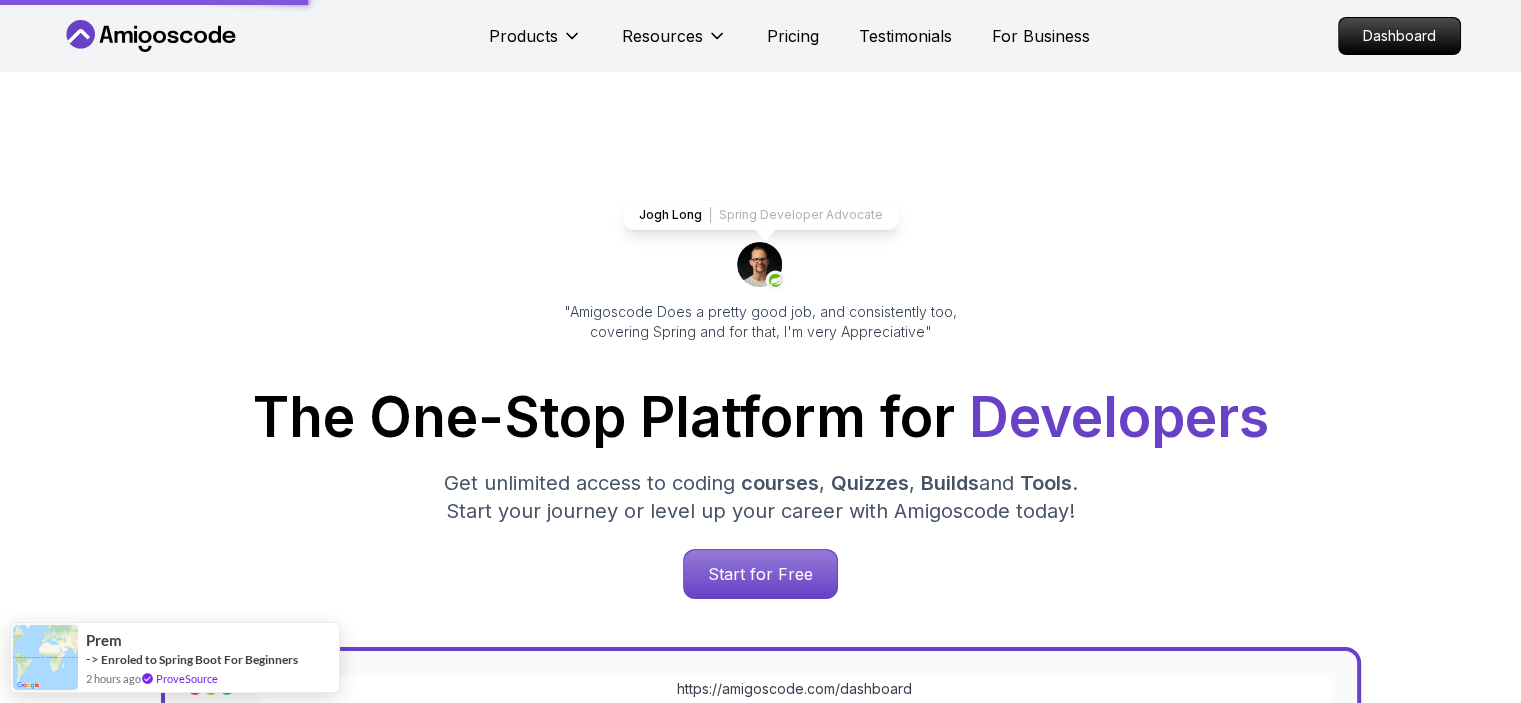 click on "Products Resources Pricing Testimonials For Business Dashboard Products Resources Pricing Testimonials For Business Dashboard Jogh Long Spring Developer Advocate "Amigoscode Does a pretty good job, and consistently too, covering Spring and for that, I'm very Appreciative" The One-Stop Platform for   Developers Get unlimited access to coding   courses ,   Quizzes ,   Builds  and   Tools . Start your journey or level up your career with Amigoscode today! Start for Free https://amigoscode.com/dashboard OUR AMIGO STUDENTS WORK IN TOP COMPANIES Courses Builds Discover Amigoscode's Latest   Premium Courses! Get unlimited access to coding   courses ,   Quizzes ,   Builds  and   Tools . Start your journey or level up your career with Amigoscode today! Browse all  courses Advanced Spring Boot Dive deep into Spring Boot with our advanced course, designed to take your skills from intermediate to expert level. NEW Spring Boot for Beginners Java for Developers React JS Developer Guide Spring AI Features   Developers   ," at bounding box center (760, 5860) 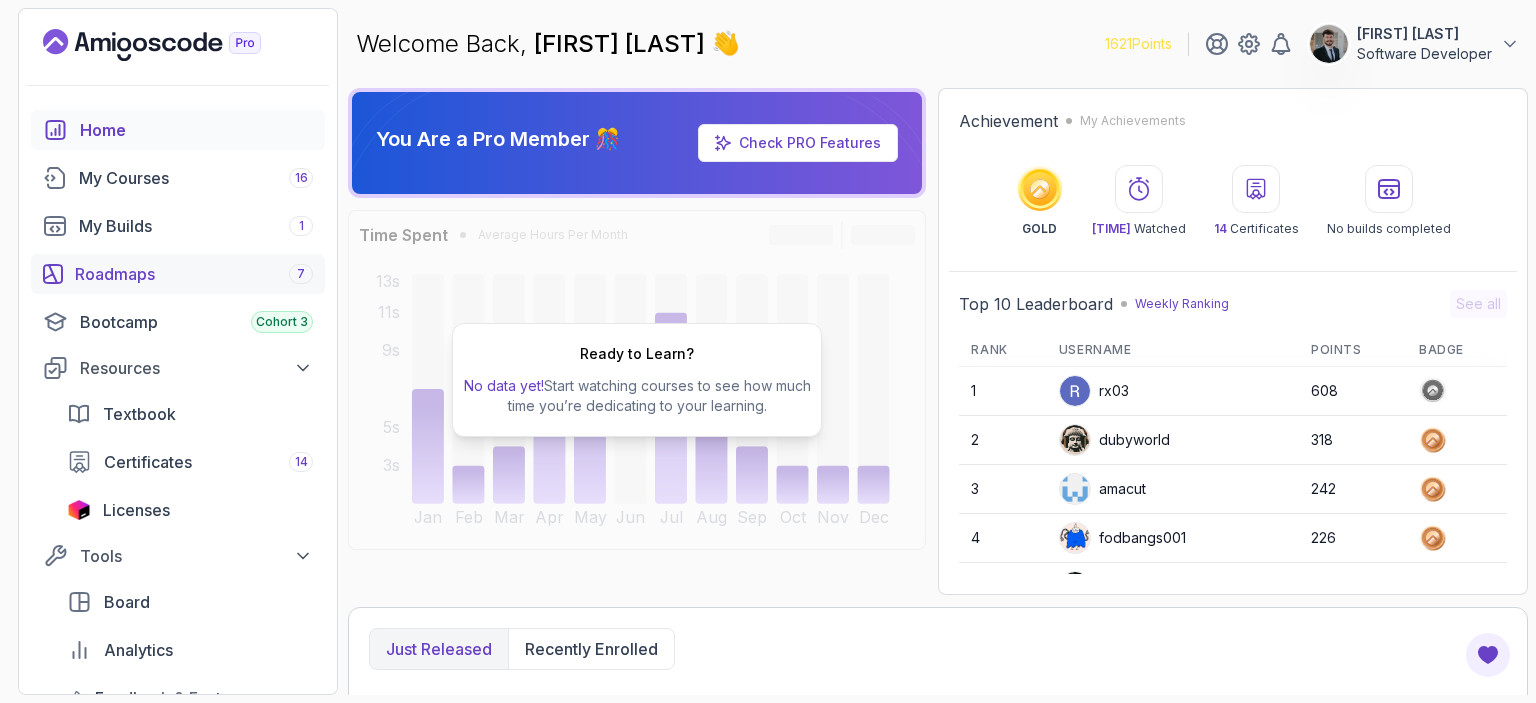 click on "Roadmaps 7" at bounding box center [194, 274] 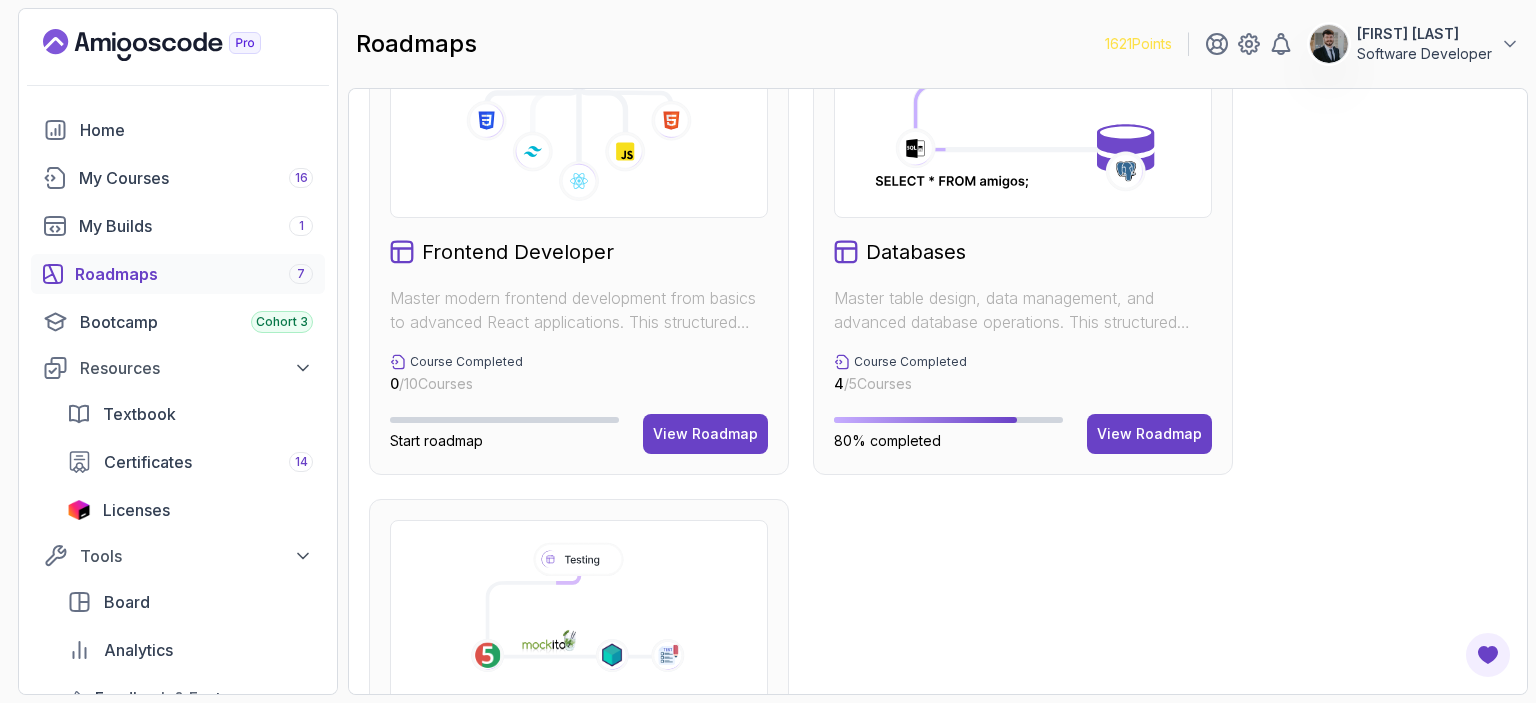 scroll, scrollTop: 1416, scrollLeft: 0, axis: vertical 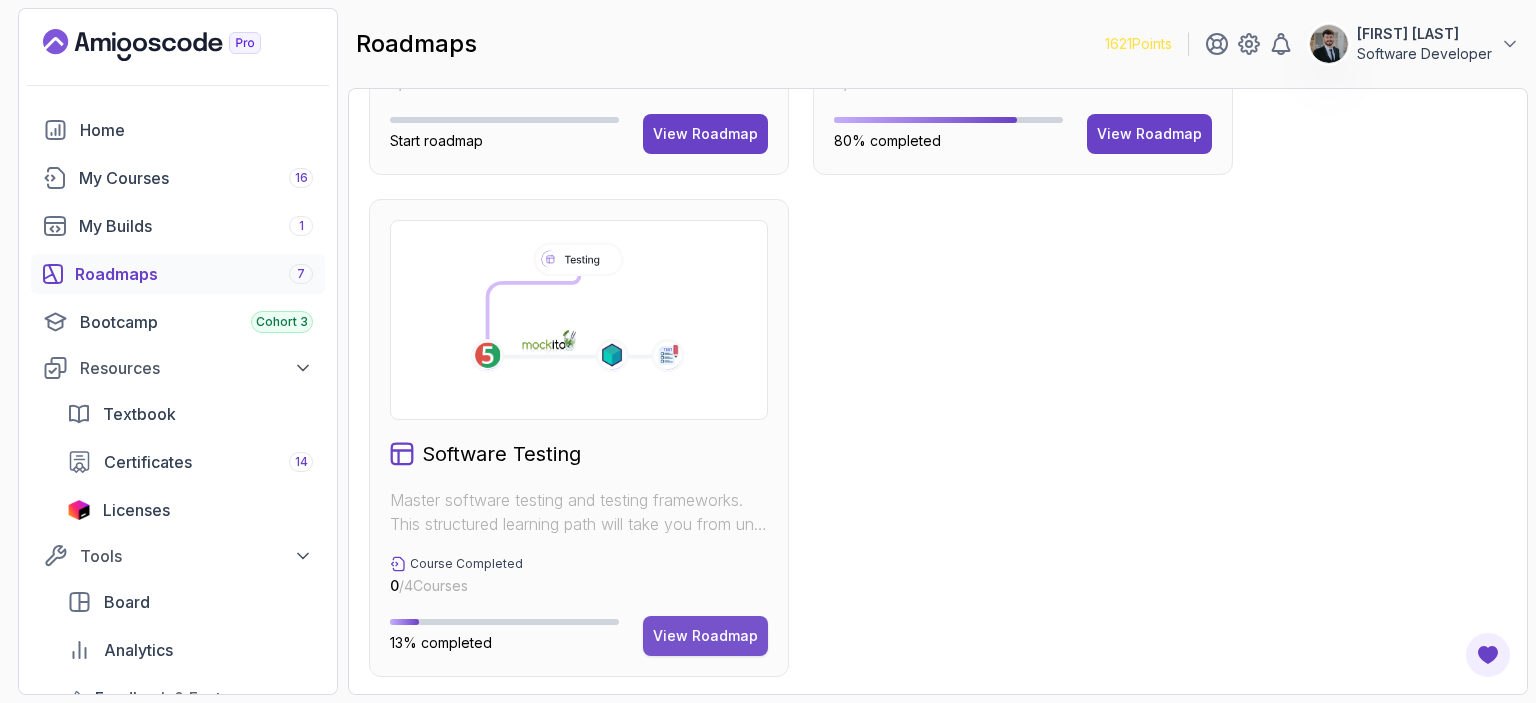 click on "View Roadmap" at bounding box center [705, 636] 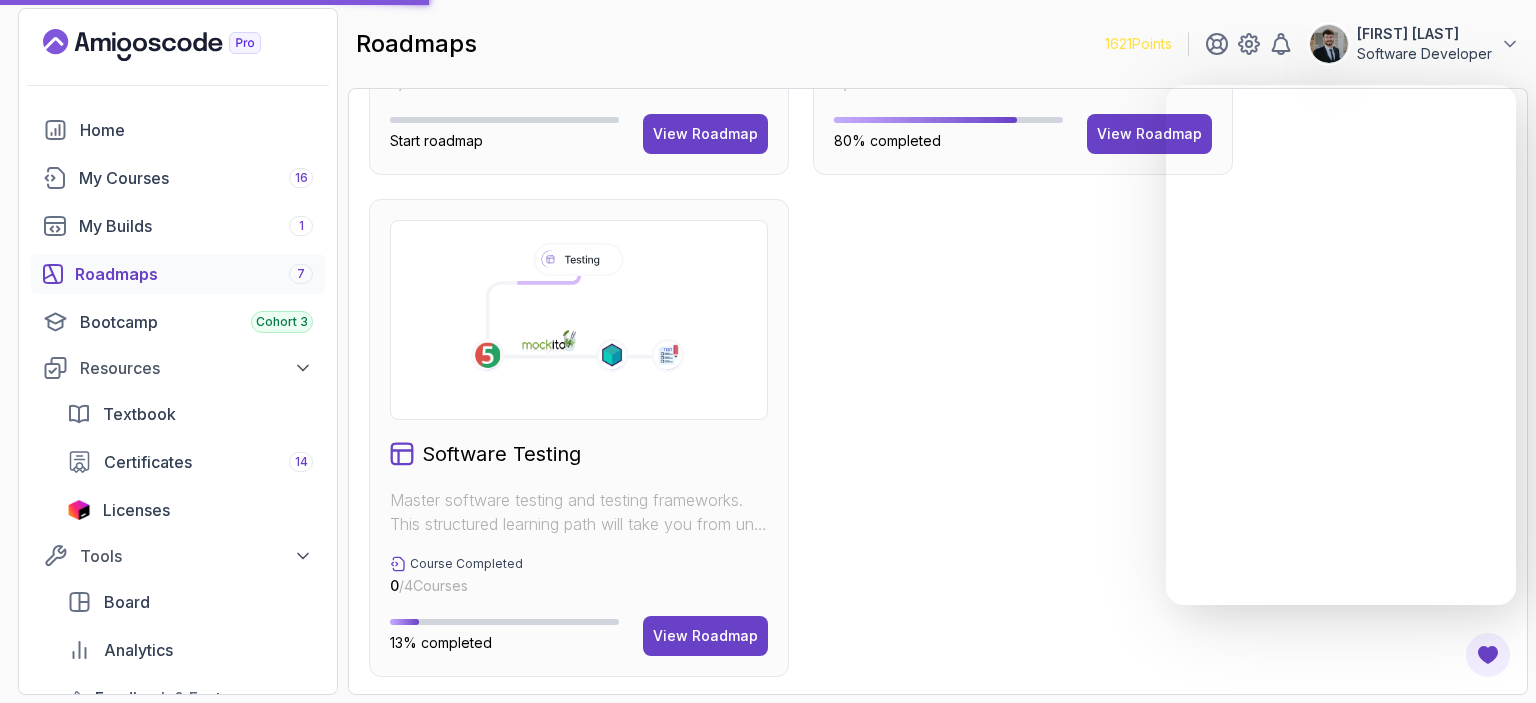 click on "Full Stack Professional v2 Master modern full-stack development with React, Node.js, TypeScript, and cloud deployment. Build scalable applications from frontend to backend with industry best practices. Course Completed 0 / 6  Courses Builds Completed 0 / 3  Builds 2% completed View Roadmap Java Full Stack Learn how to build full stack applications with Java and Spring Boot Course Completed 7 / 29  Courses Builds Completed 0 / 4  Builds 31% completed View Roadmap Core Java (Java Master Class) Learn how to build full stack applications with Java and Spring Boot Course Completed 10 / 18  Courses 76% completed View Roadmap Spring and Spring Boot Learn how to build full stack applications with Java and Spring Boot Course Completed 0 / 10  Courses Start roadmap View Roadmap Frontend Developer Master modern frontend development from basics to advanced React applications. This structured learning path will take you from HTML fundamentals to building complex React applications. Course Completed 0 / 10  Courses 4 / 5 0" at bounding box center (938, -315) 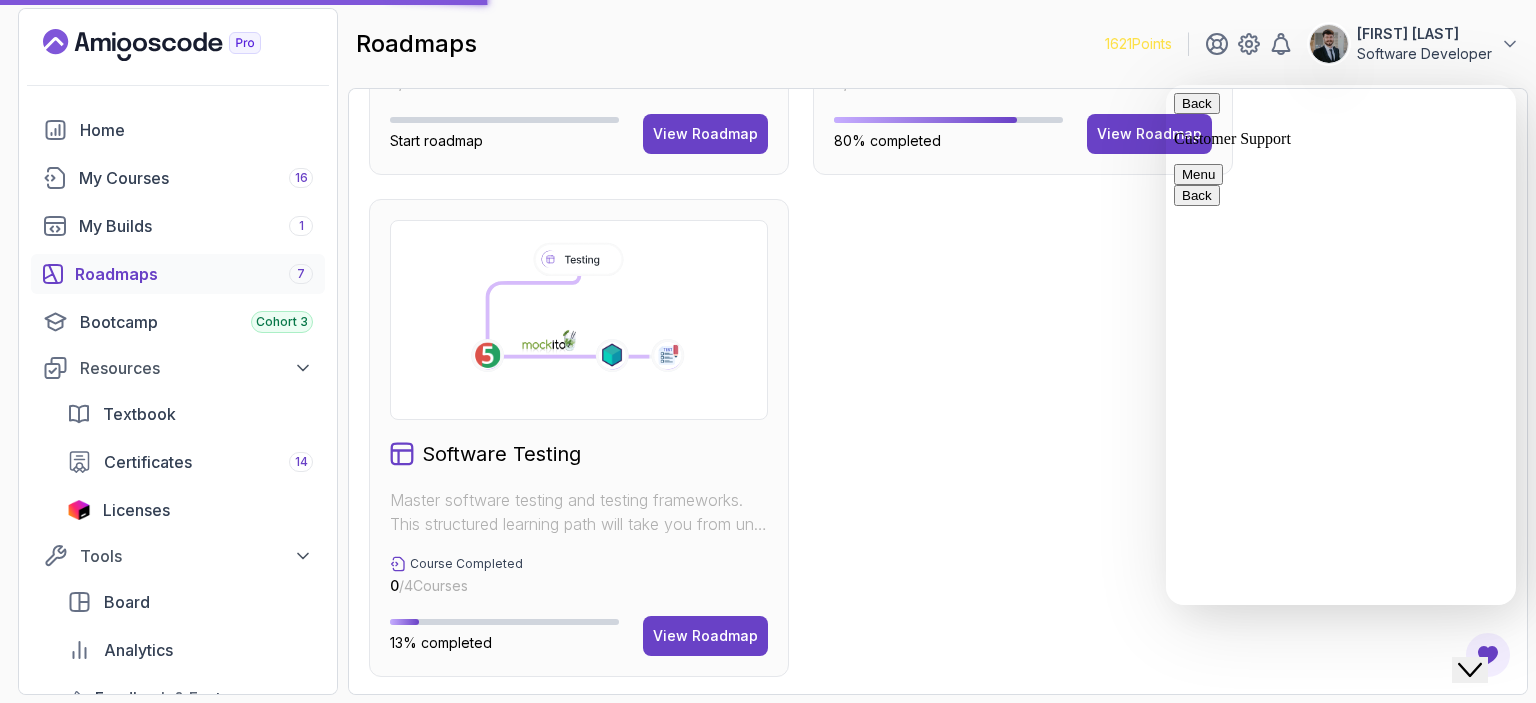 scroll, scrollTop: 0, scrollLeft: 0, axis: both 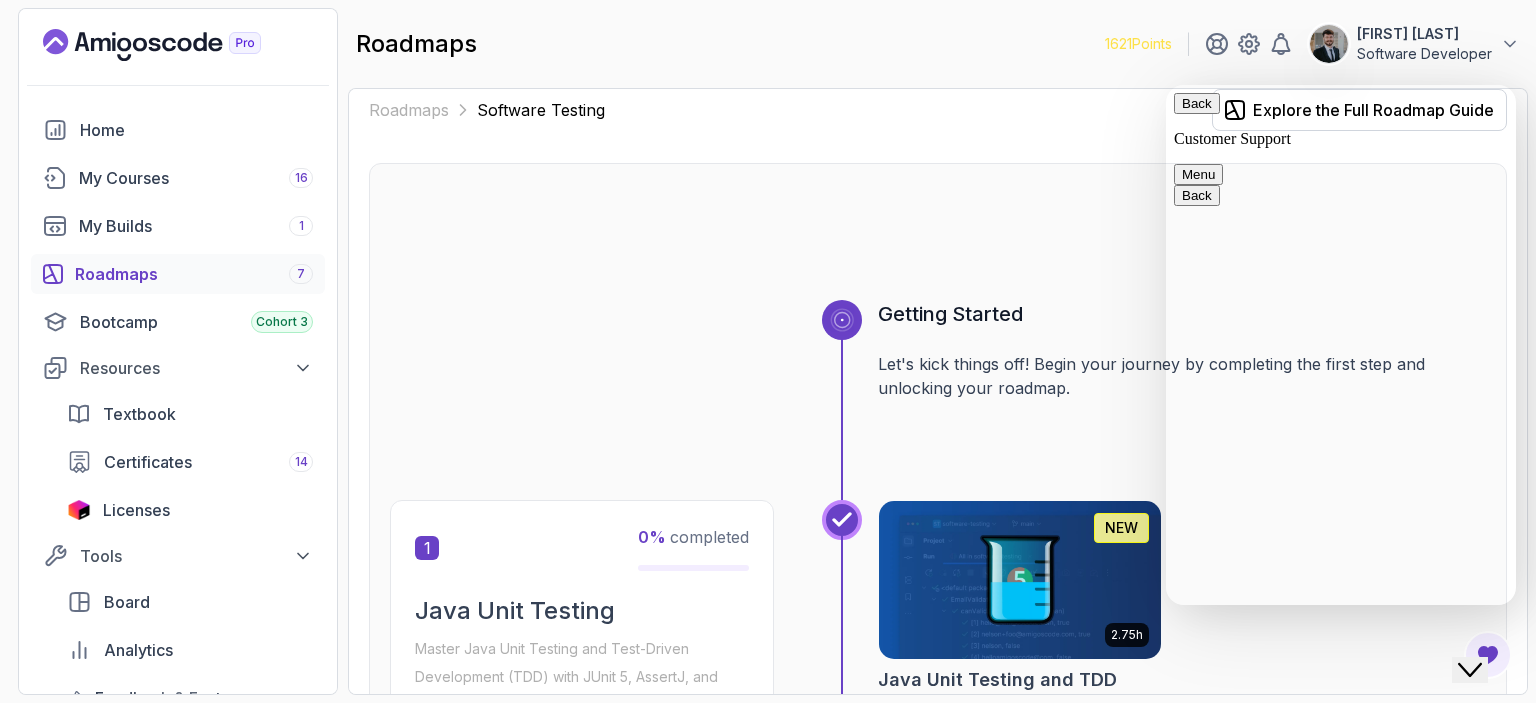 click on "Full Stack Professional v2 Master modern full-stack development with React, Node.js, TypeScript, and cloud deployment. Build scalable applications from frontend to backend with industry best practices. Course Completed 0 / 6  Courses Builds Completed 0 / 3  Builds 2% completed View Roadmap Java Full Stack Learn how to build full stack applications with Java and Spring Boot Course Completed 7 / 29  Courses Builds Completed 0 / 4  Builds 31% completed View Roadmap Core Java (Java Master Class) Learn how to build full stack applications with Java and Spring Boot Course Completed 10 / 18  Courses 76% completed View Roadmap Spring and Spring Boot Learn how to build full stack applications with Java and Spring Boot Course Completed 0 / 10  Courses Start roadmap View Roadmap Frontend Developer Master modern frontend development from basics to advanced React applications. This structured learning path will take you from HTML fundamentals to building complex React applications. Course Completed 0 / 10  Courses 4 / 5 0" at bounding box center [938, 1395] 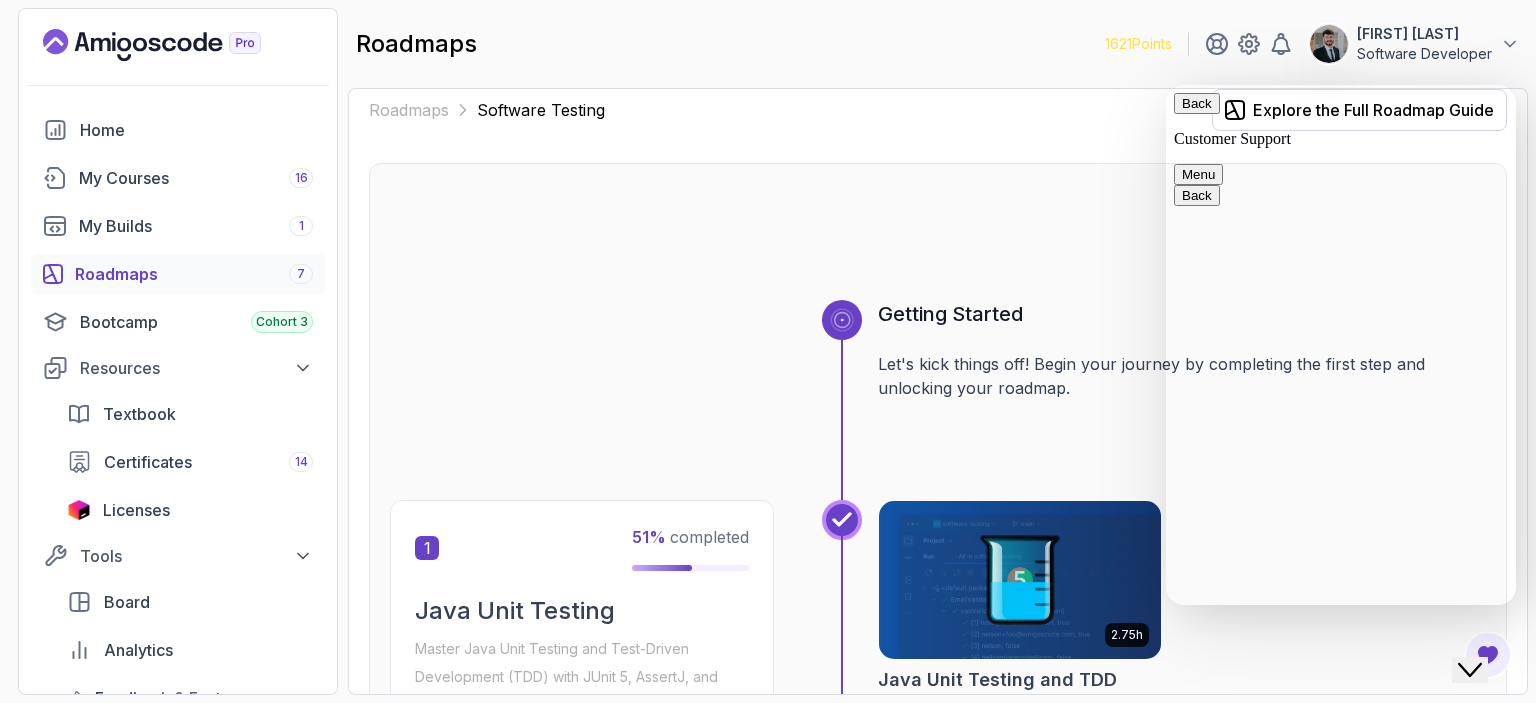 click on "Back" at bounding box center [1197, 103] 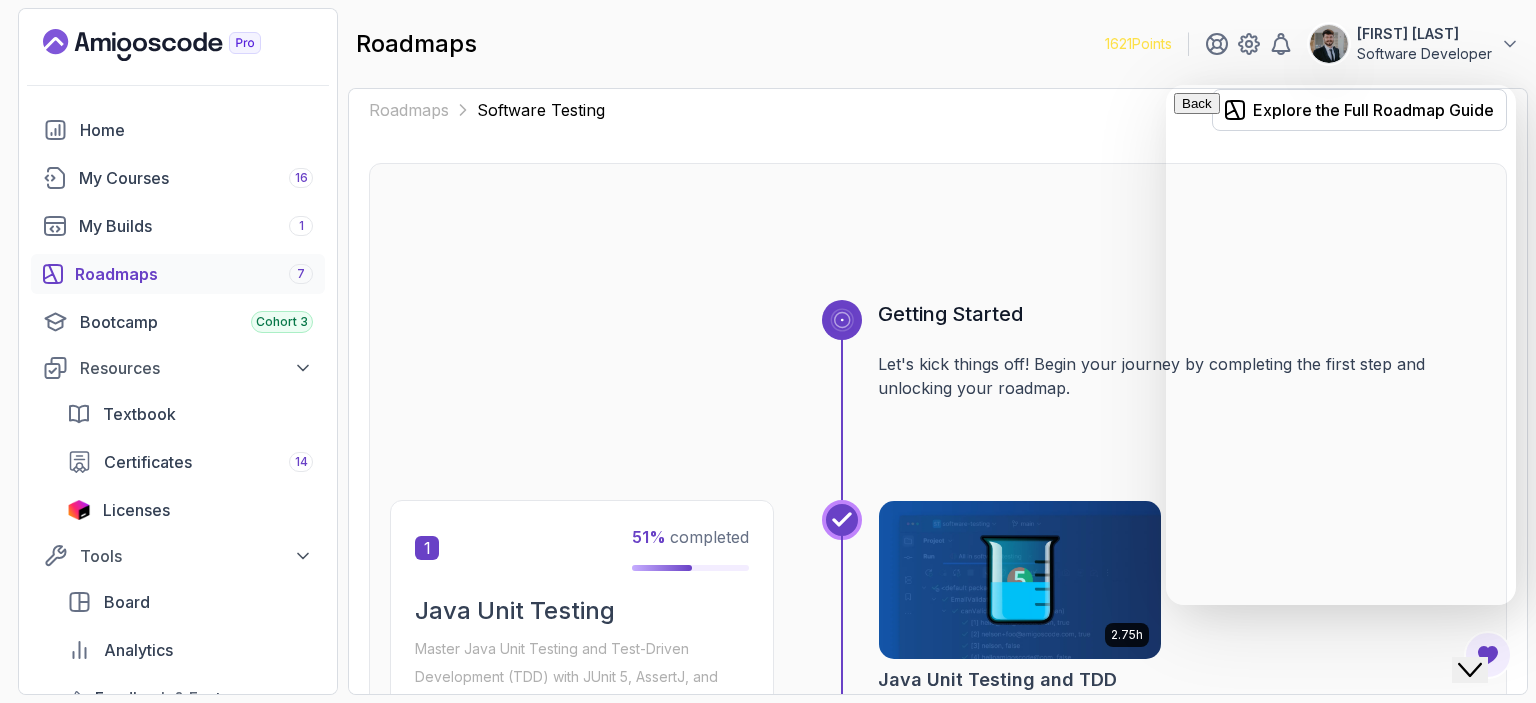 click on "Close Chat This icon closes the chat window." 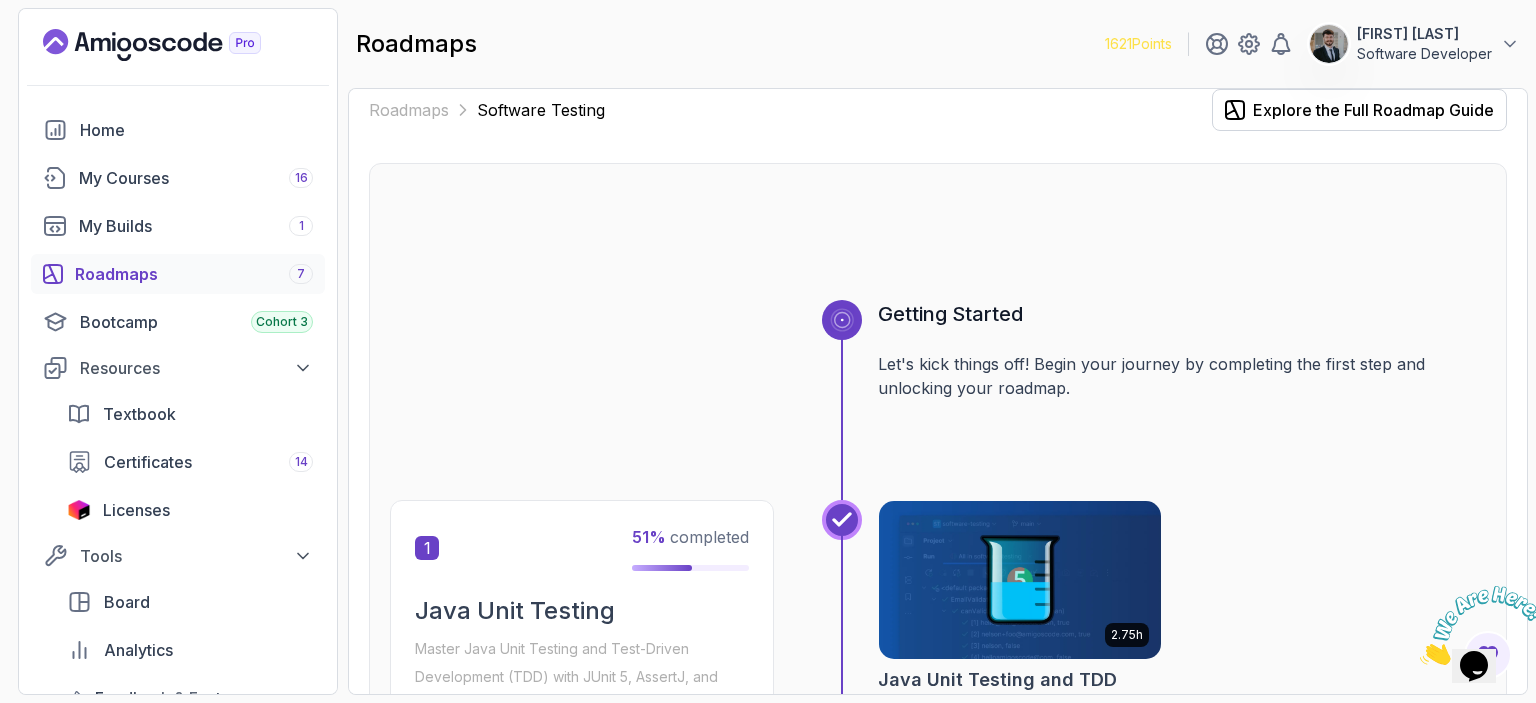 scroll, scrollTop: 0, scrollLeft: 0, axis: both 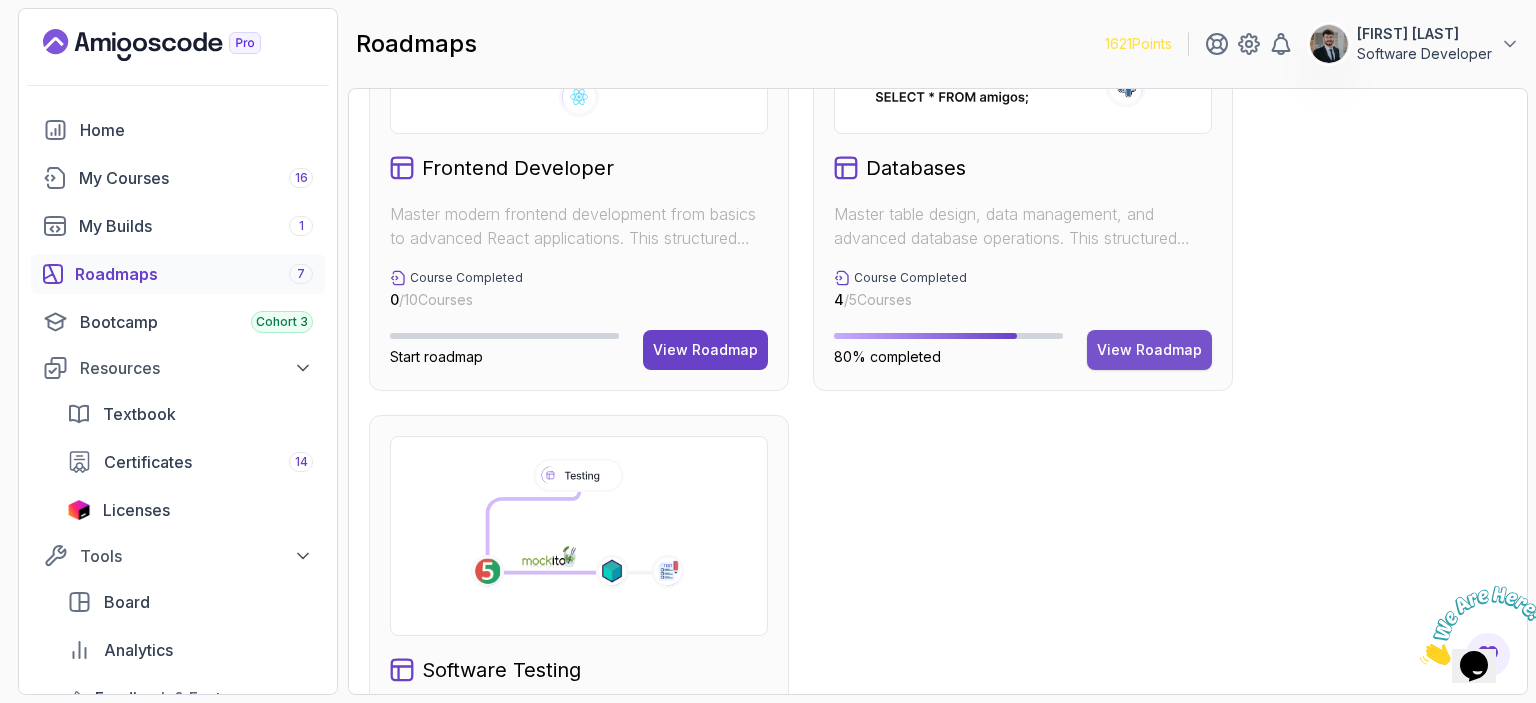 click on "View Roadmap" at bounding box center (1149, 350) 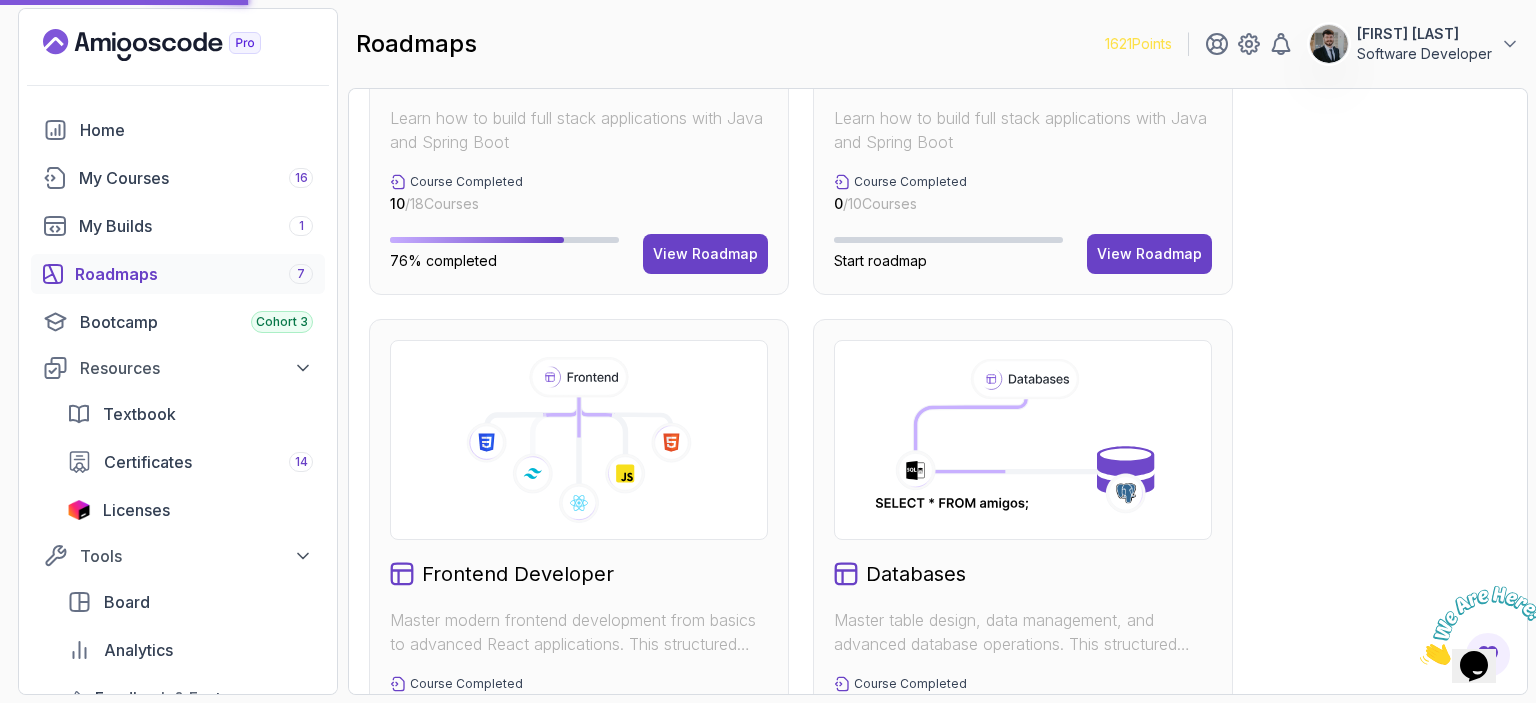 scroll, scrollTop: 516, scrollLeft: 0, axis: vertical 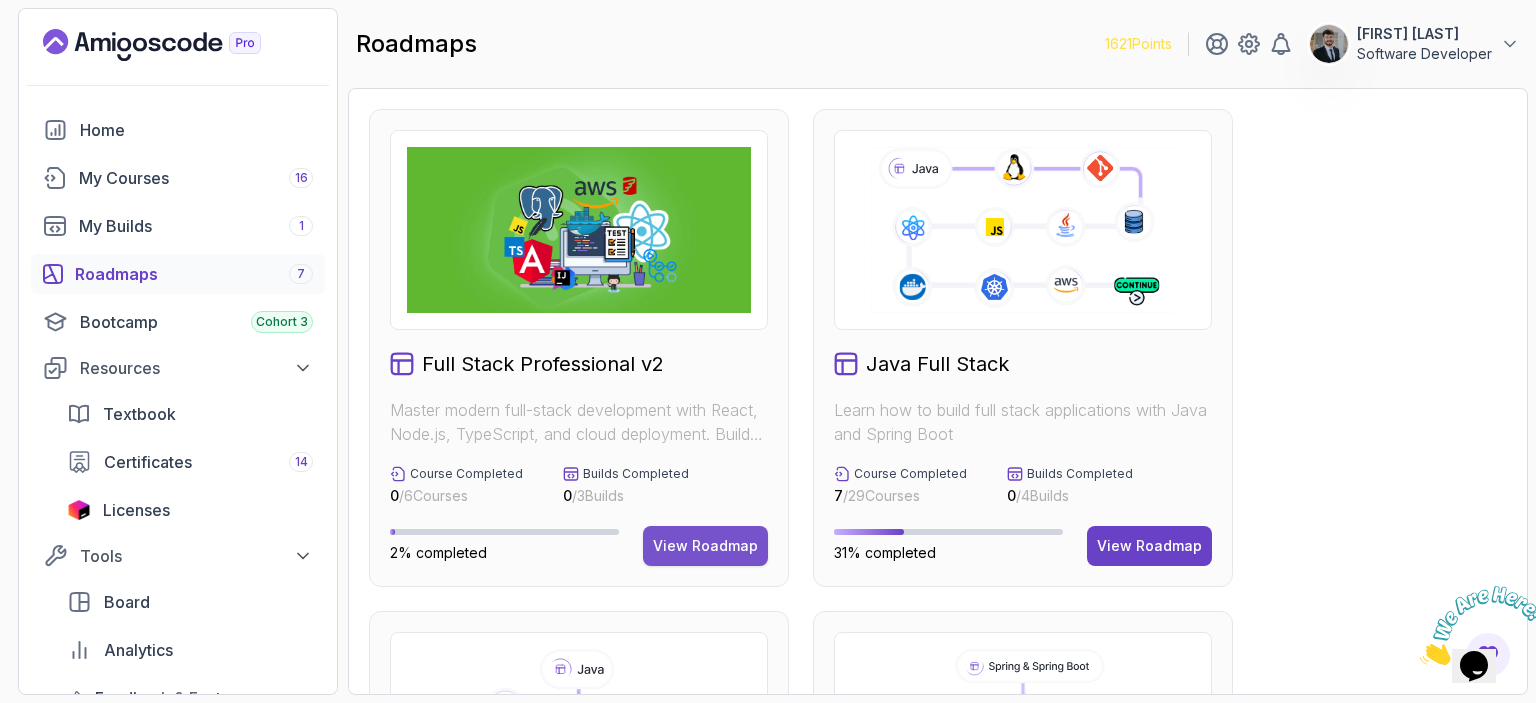 click on "View Roadmap" at bounding box center (705, 546) 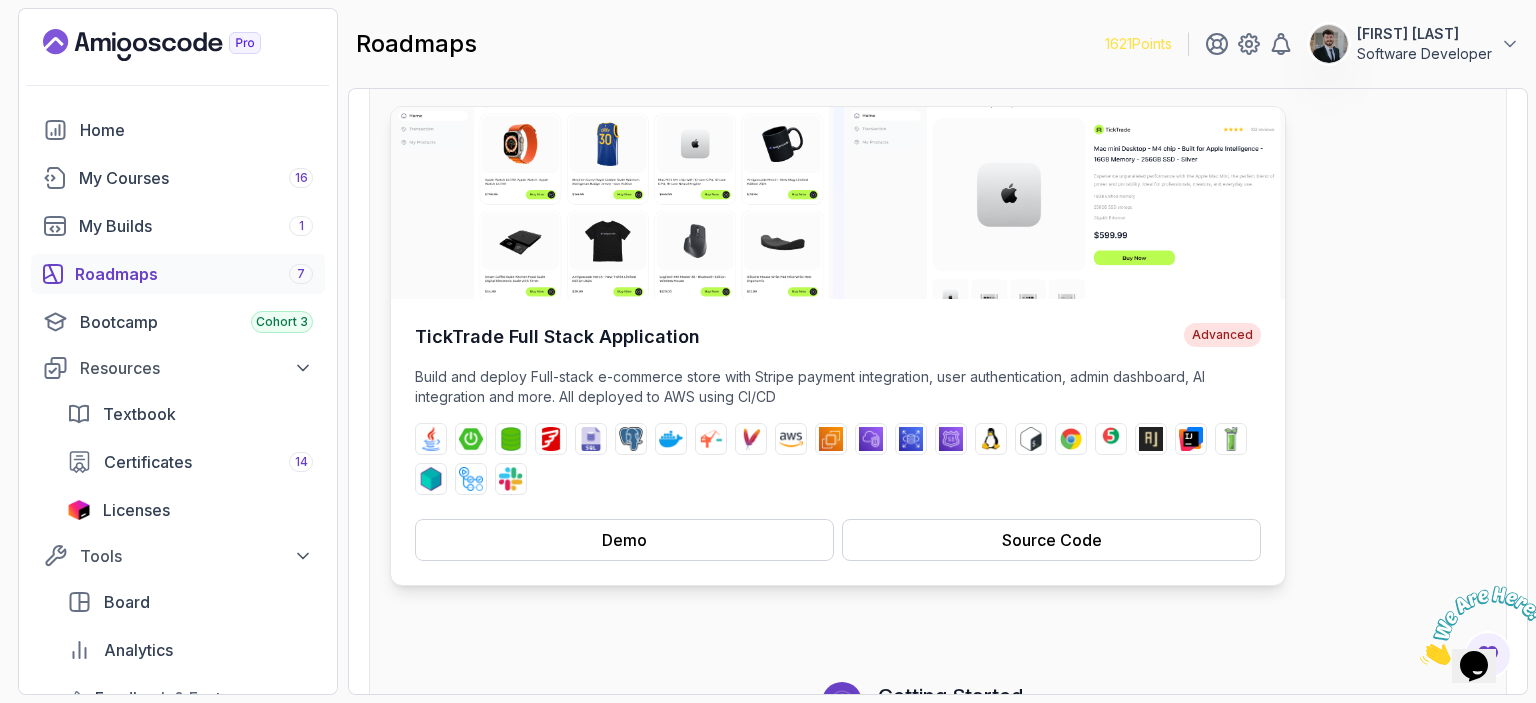 scroll, scrollTop: 200, scrollLeft: 0, axis: vertical 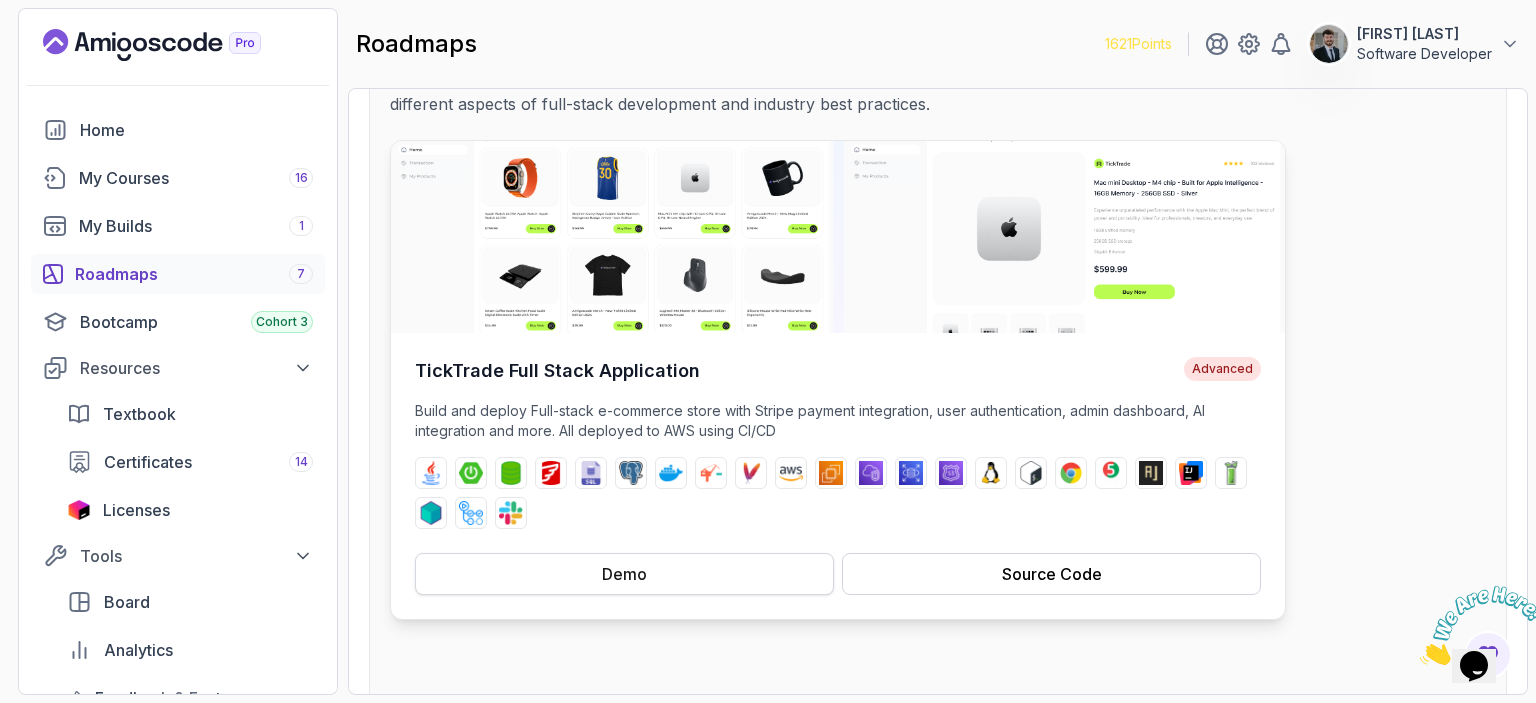 click on "Demo" at bounding box center (624, 574) 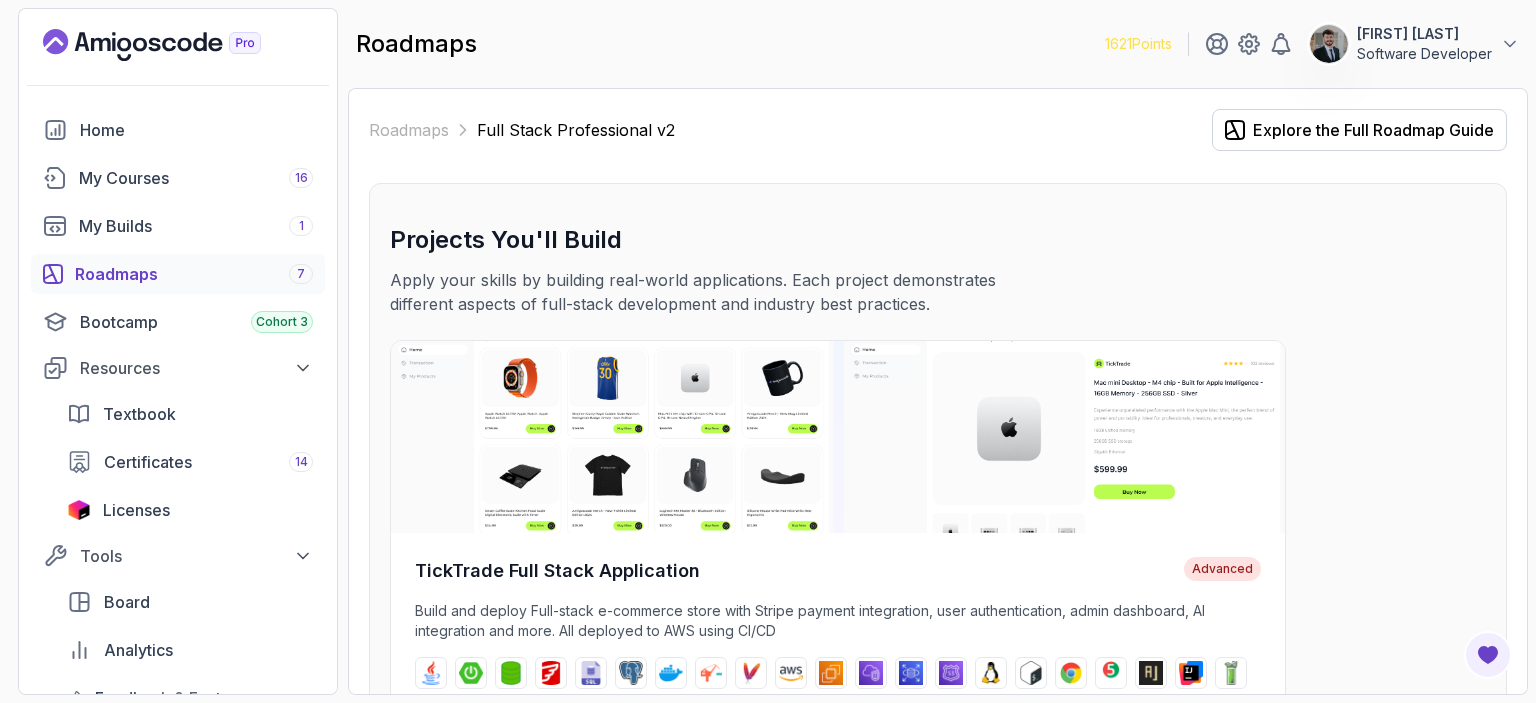 scroll, scrollTop: 0, scrollLeft: 0, axis: both 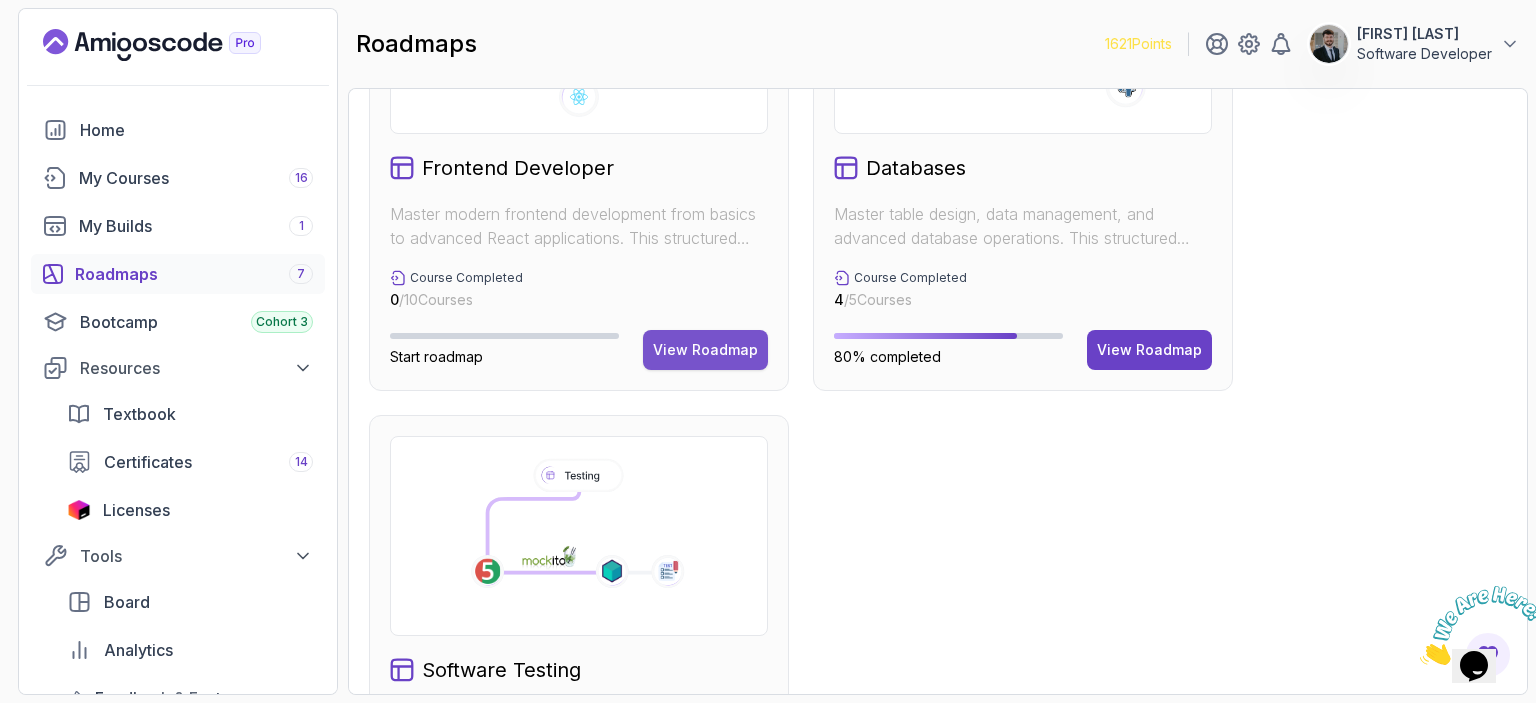 click on "View Roadmap" at bounding box center (705, 350) 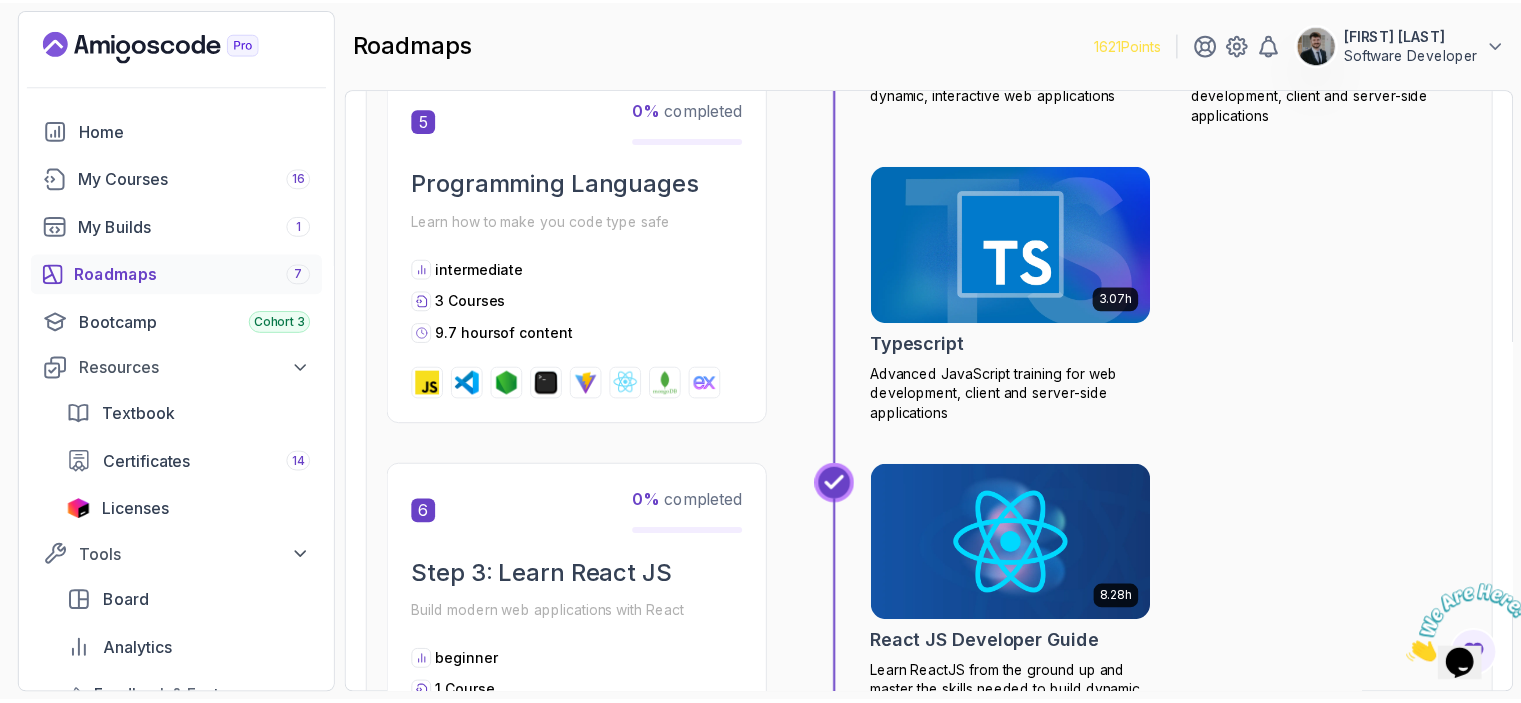 scroll, scrollTop: 2181, scrollLeft: 0, axis: vertical 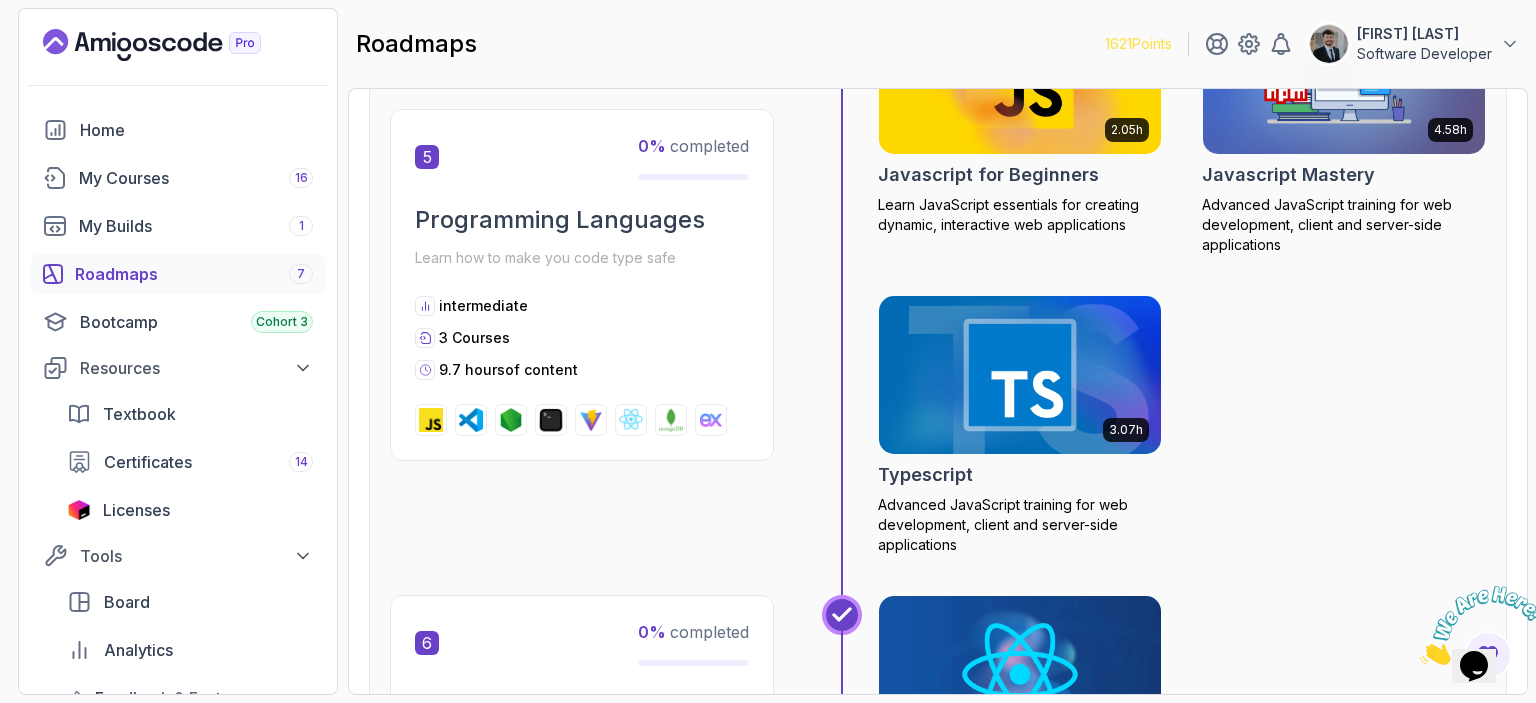 click at bounding box center [1020, 375] 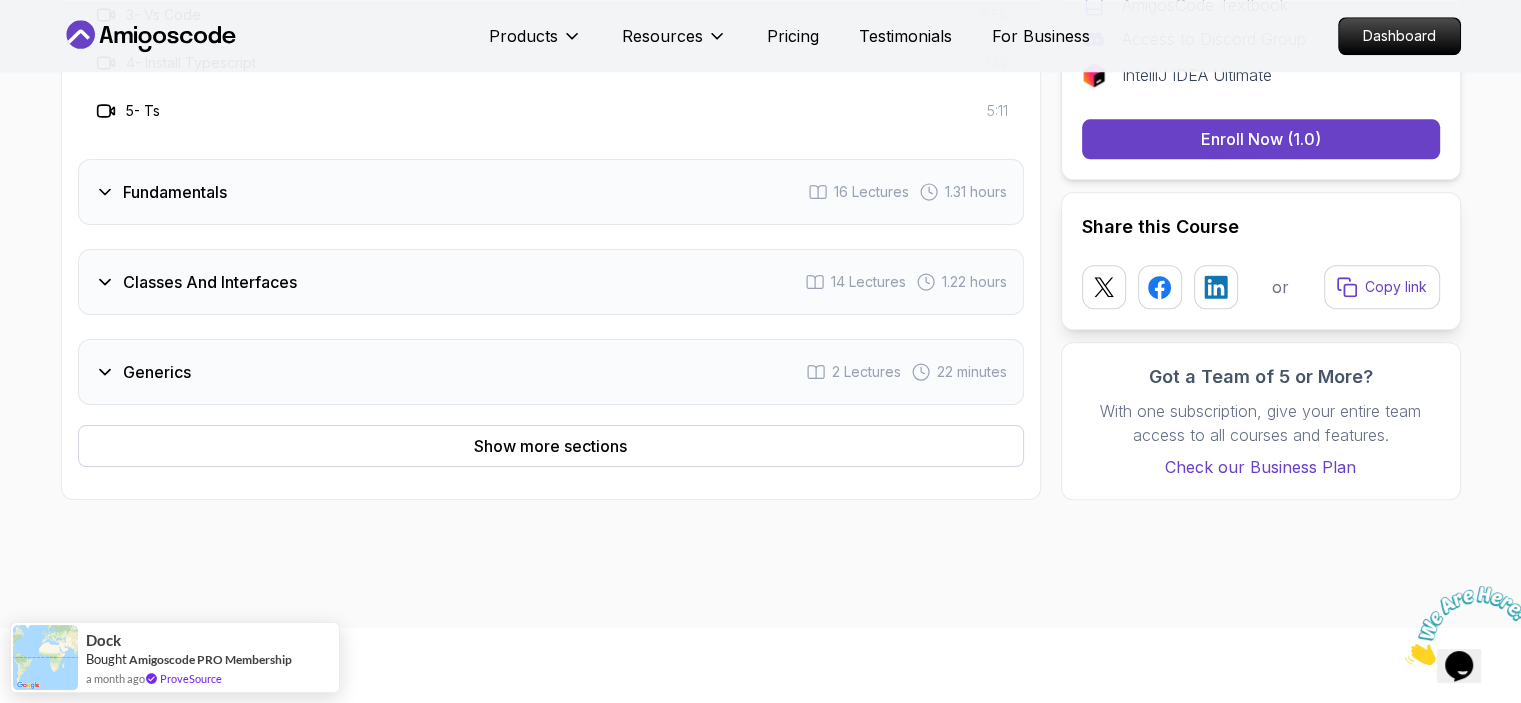 scroll, scrollTop: 2100, scrollLeft: 0, axis: vertical 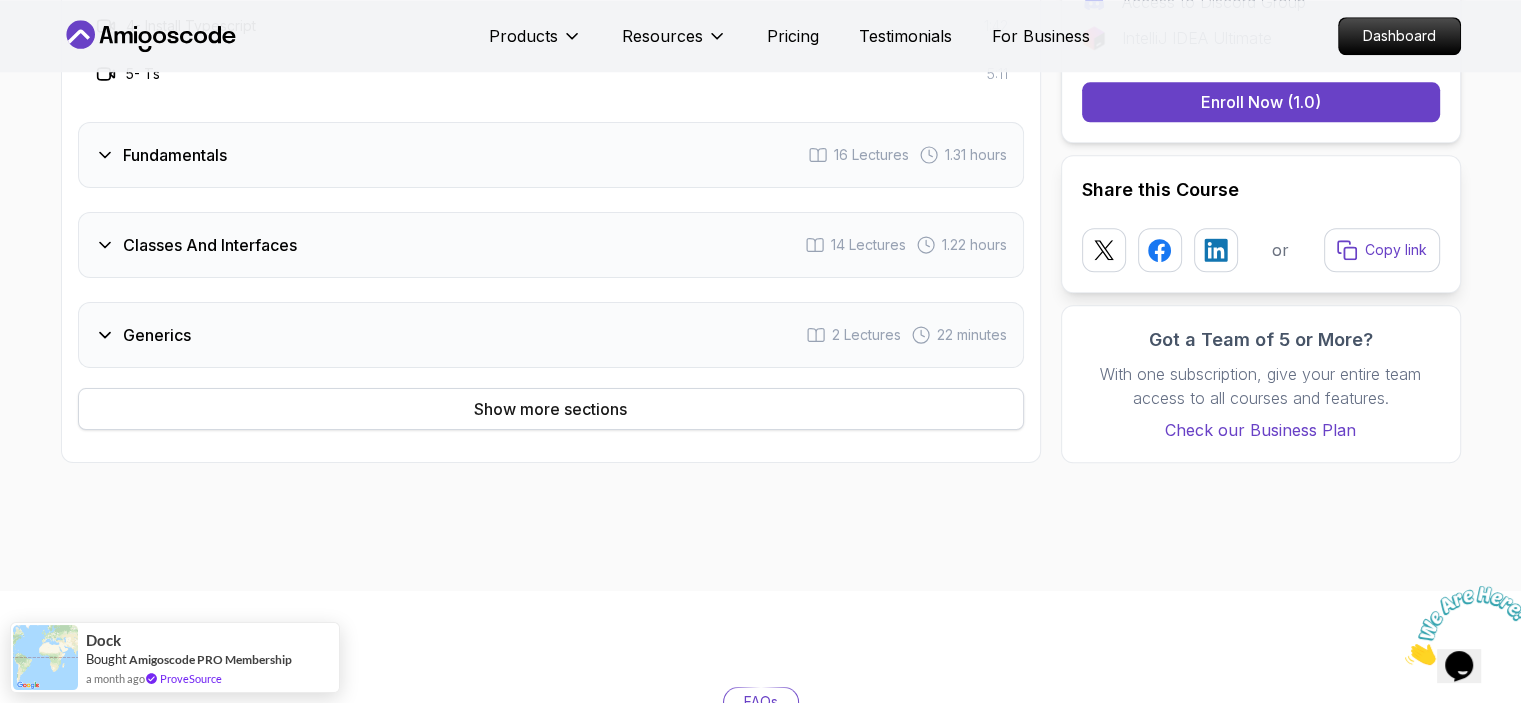 click on "Show more sections" at bounding box center [550, 409] 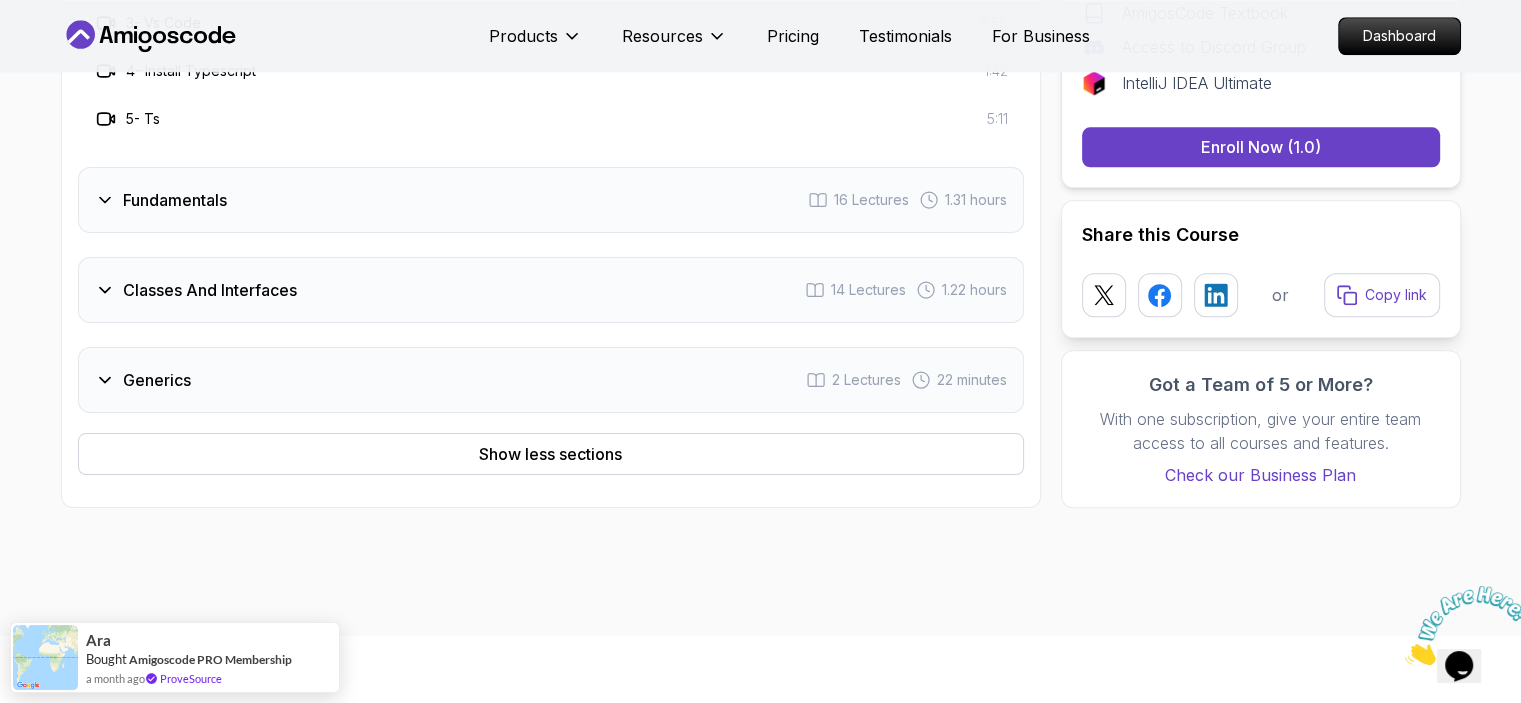 scroll, scrollTop: 2100, scrollLeft: 0, axis: vertical 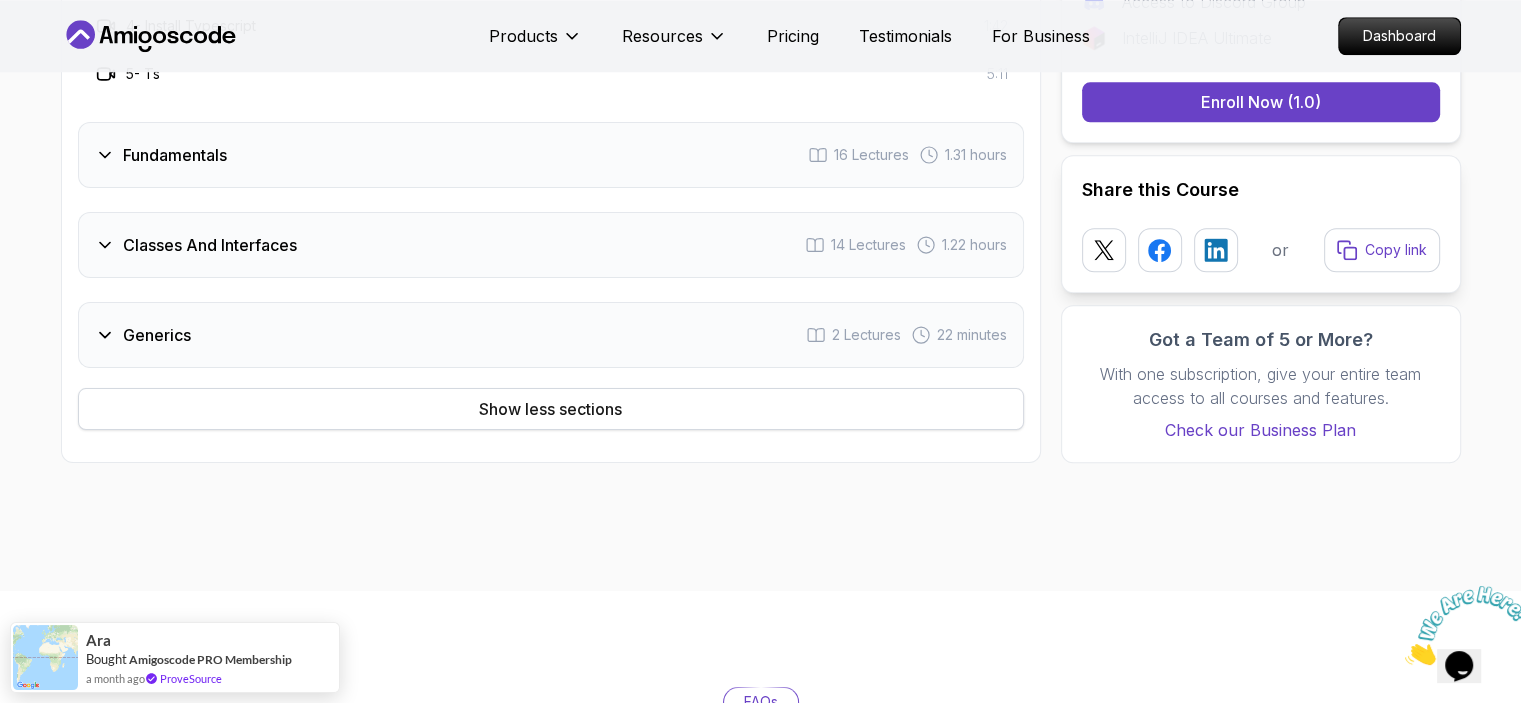click on "Show less sections" at bounding box center [551, 409] 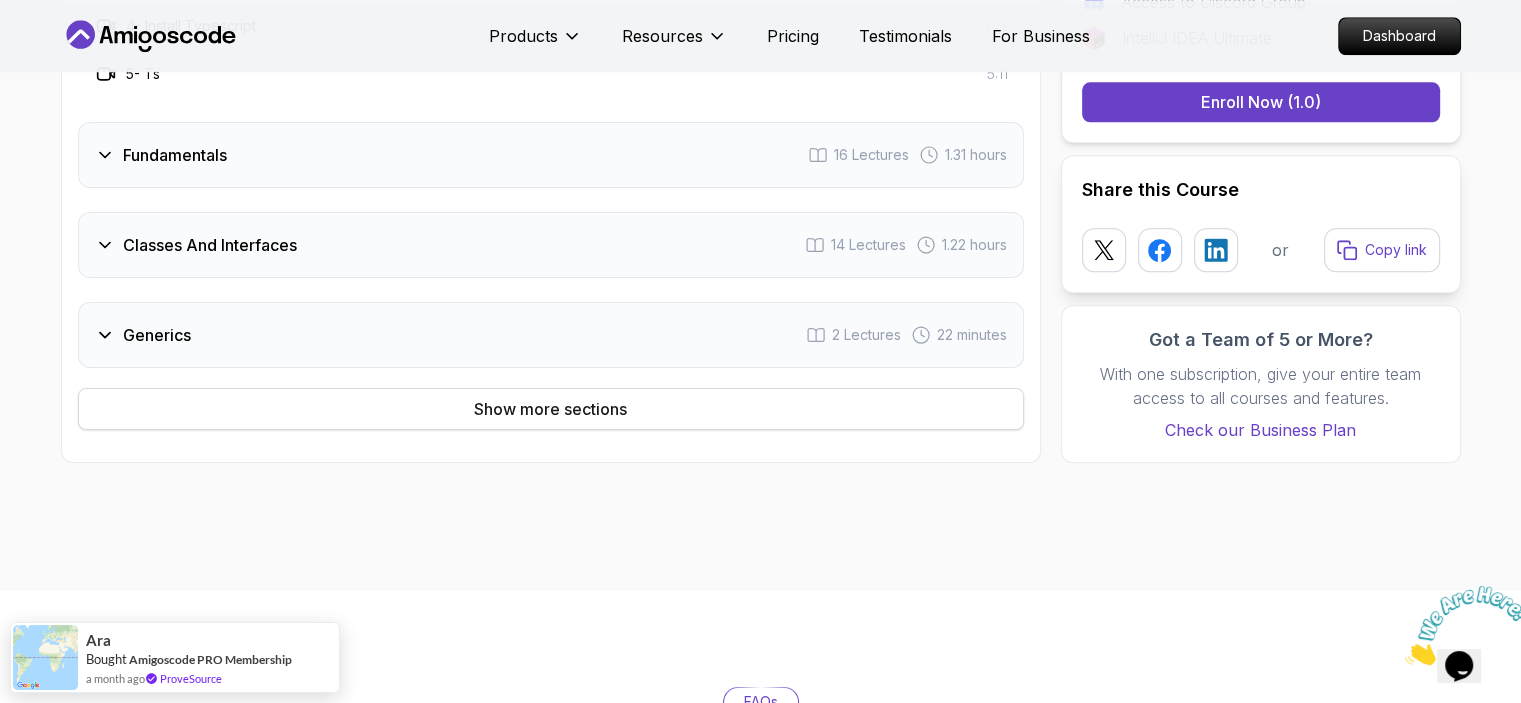 click on "Show more sections" at bounding box center [550, 409] 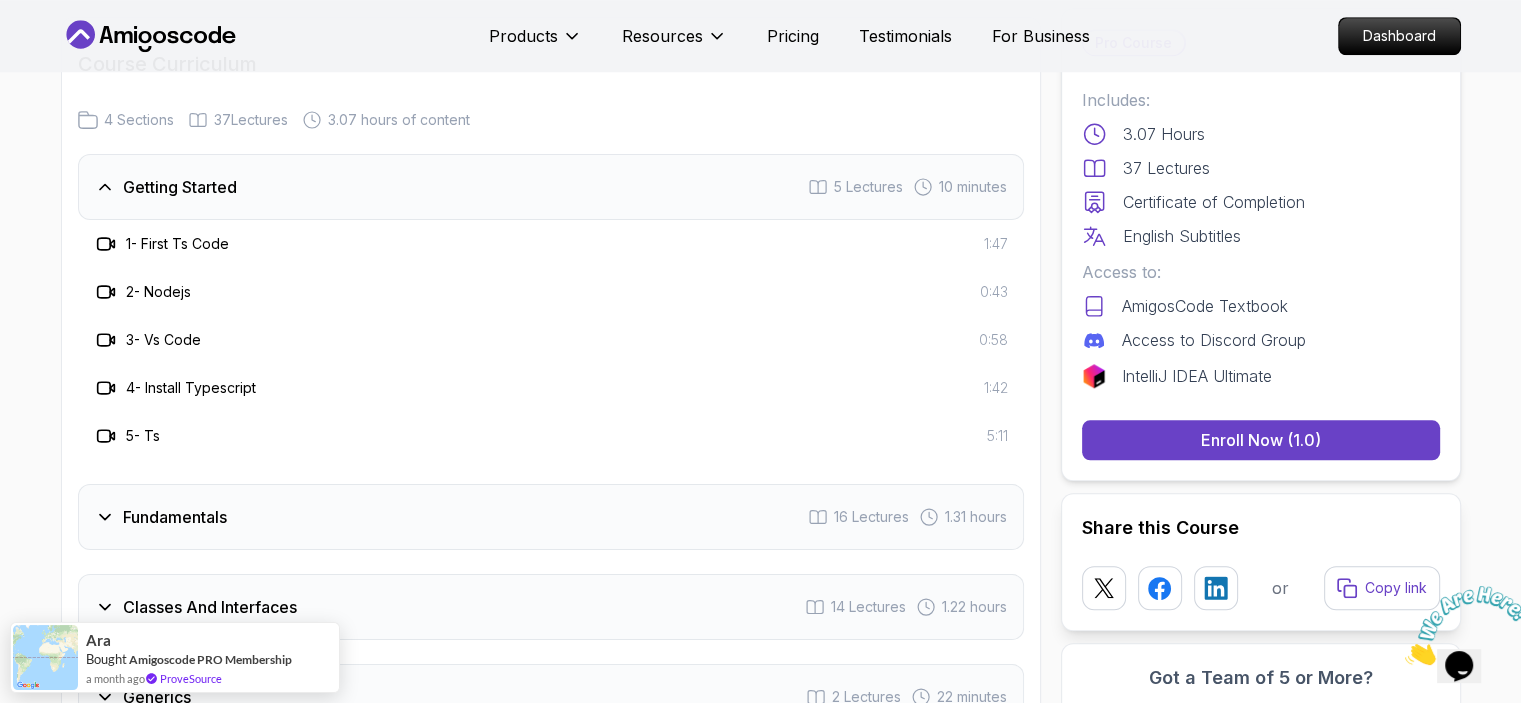 scroll, scrollTop: 1600, scrollLeft: 0, axis: vertical 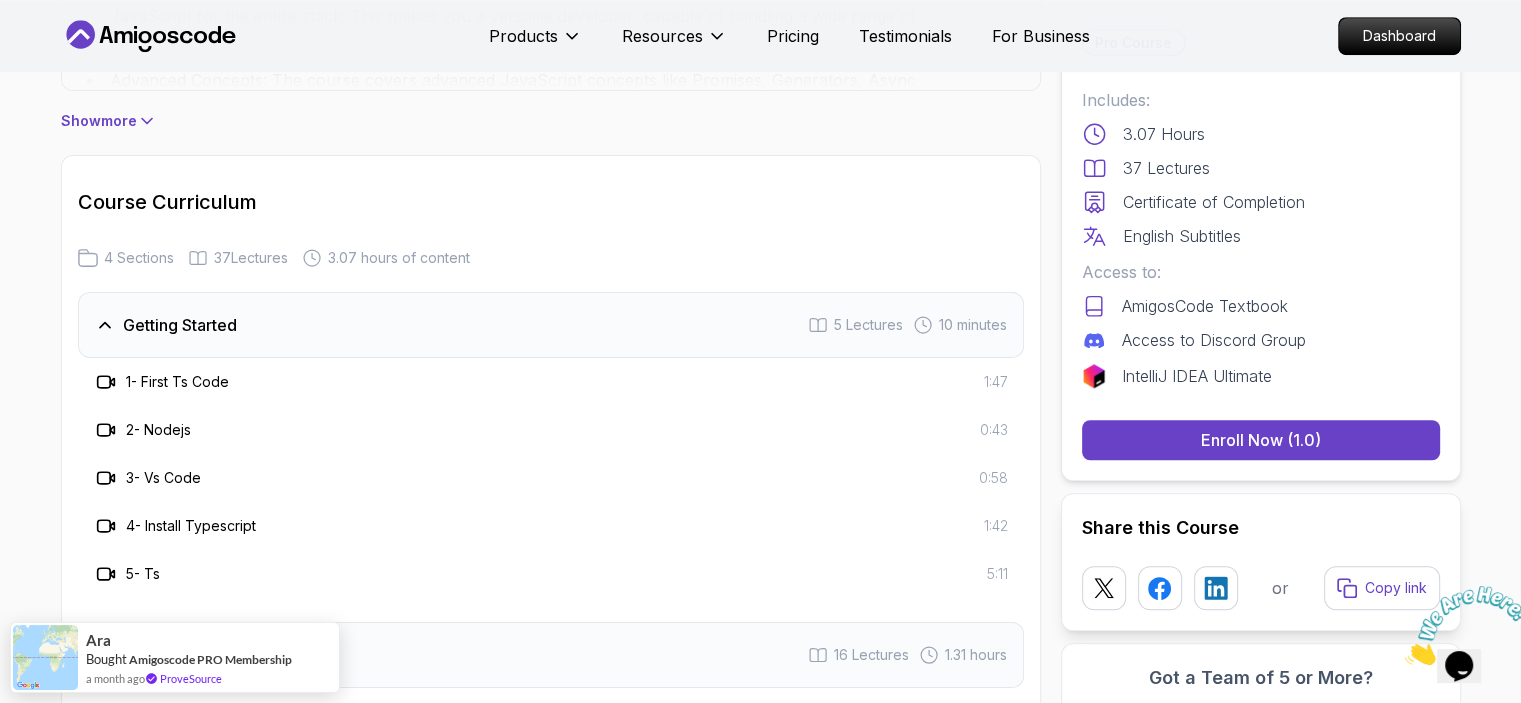 click on "Getting Started 5   Lectures     10 minutes" at bounding box center (551, 325) 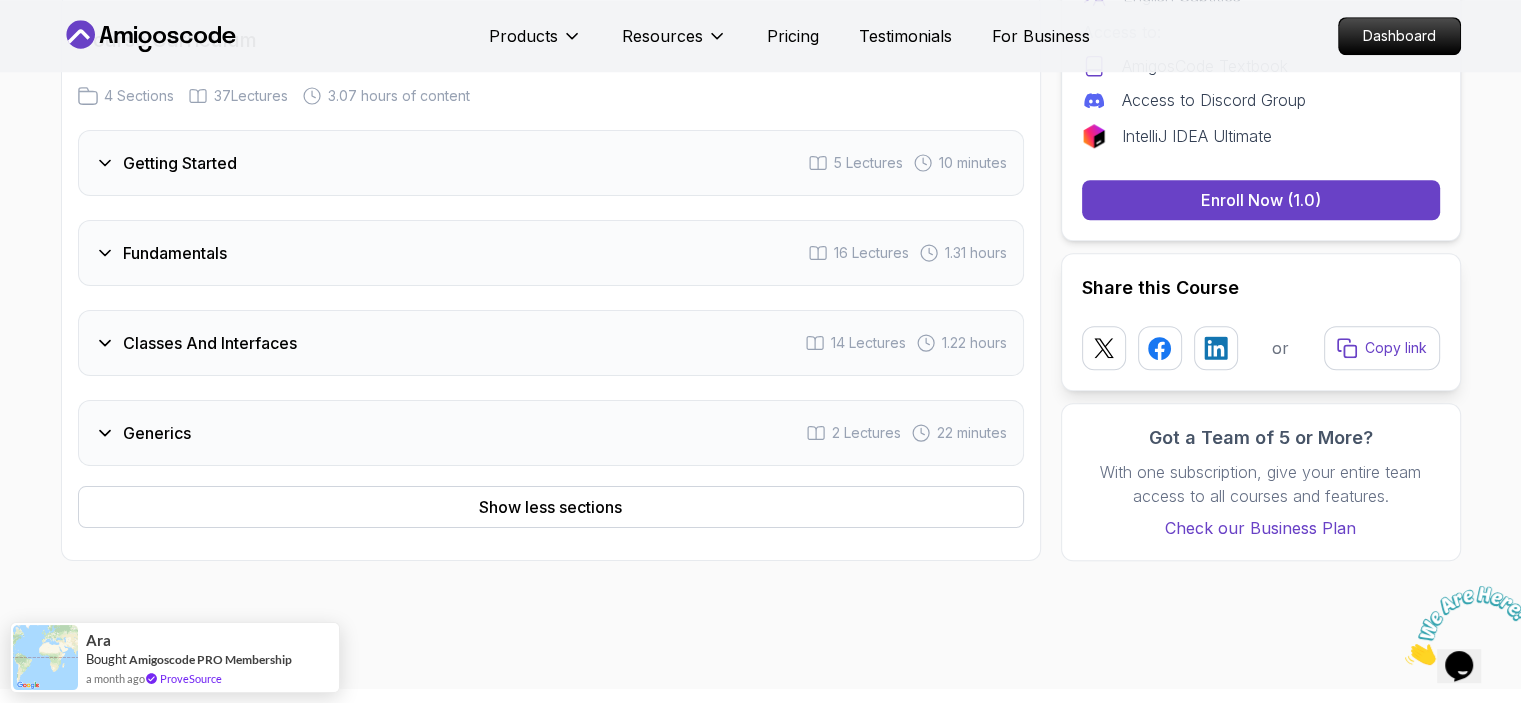 scroll, scrollTop: 1700, scrollLeft: 0, axis: vertical 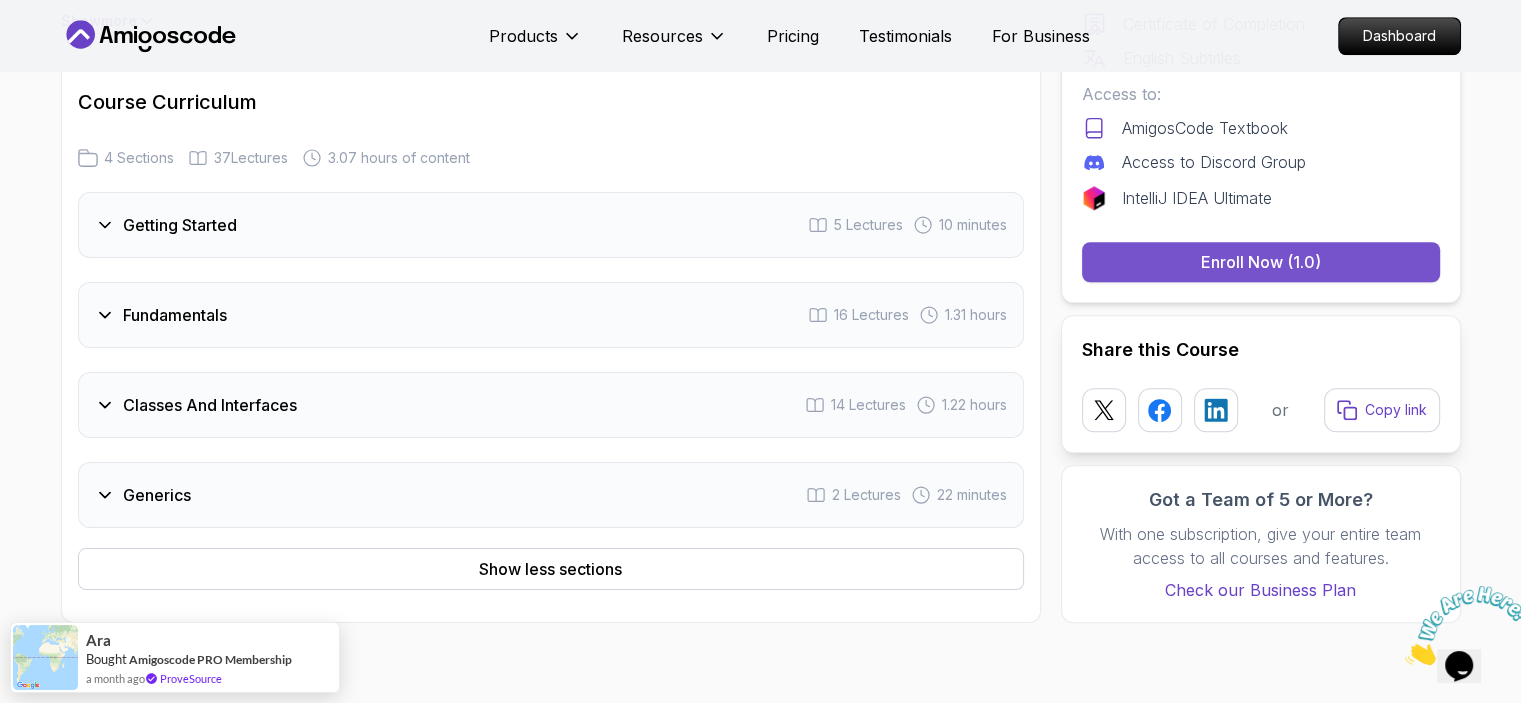 click on "Enroll Now (1.0)" at bounding box center [1261, 262] 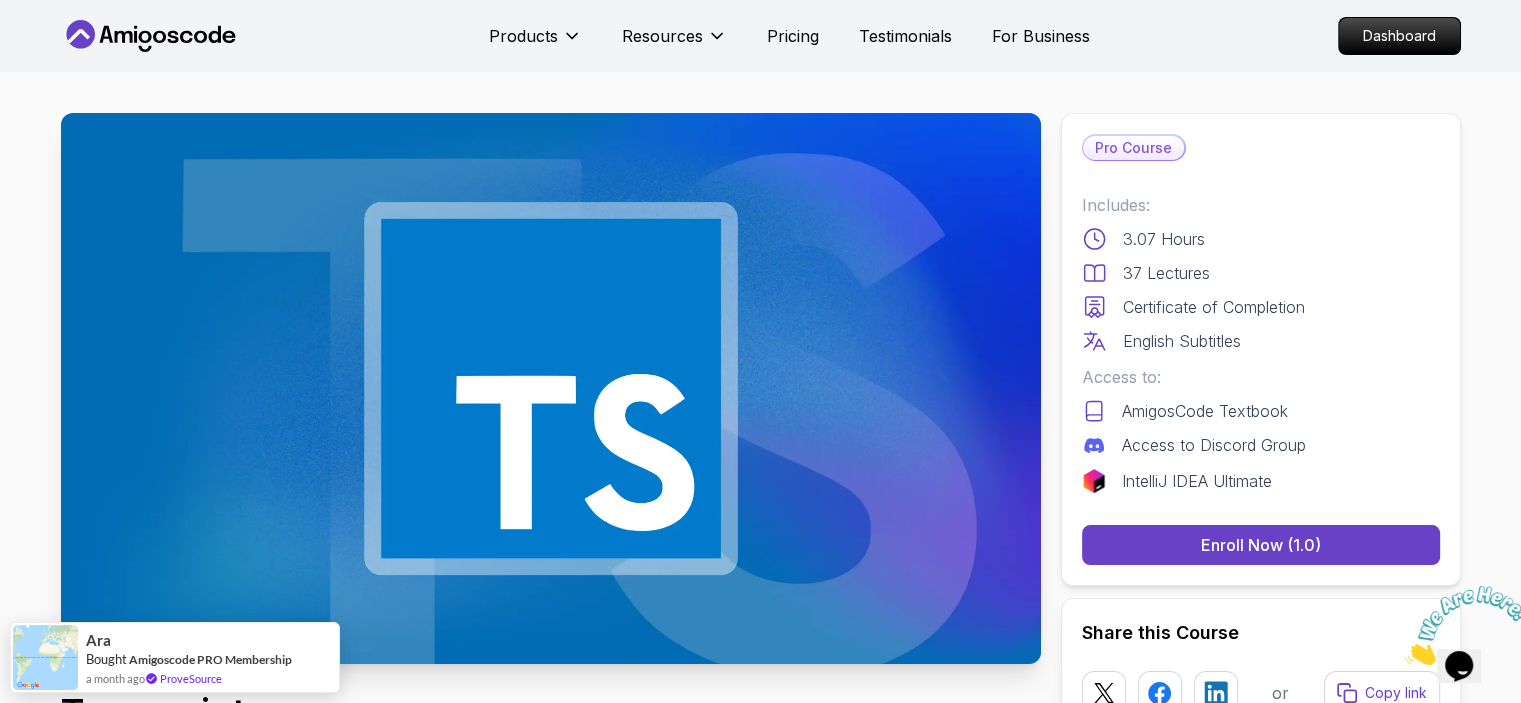 scroll, scrollTop: 0, scrollLeft: 0, axis: both 